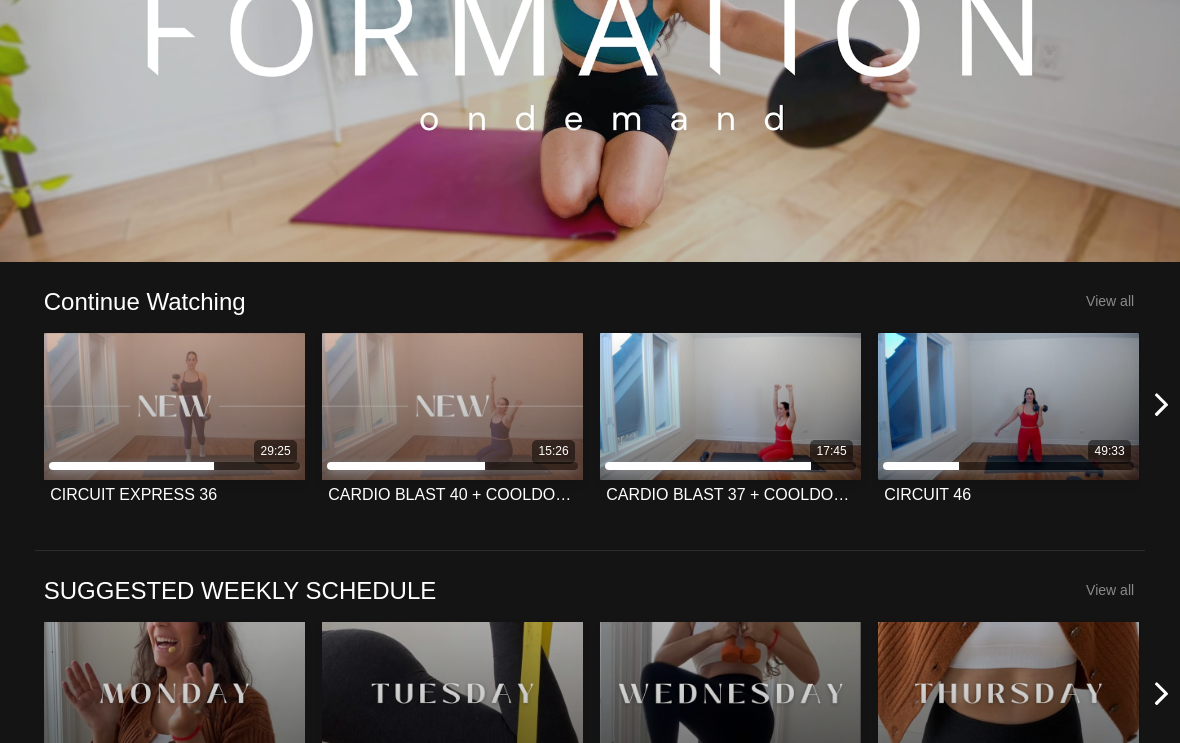 scroll, scrollTop: 246, scrollLeft: 0, axis: vertical 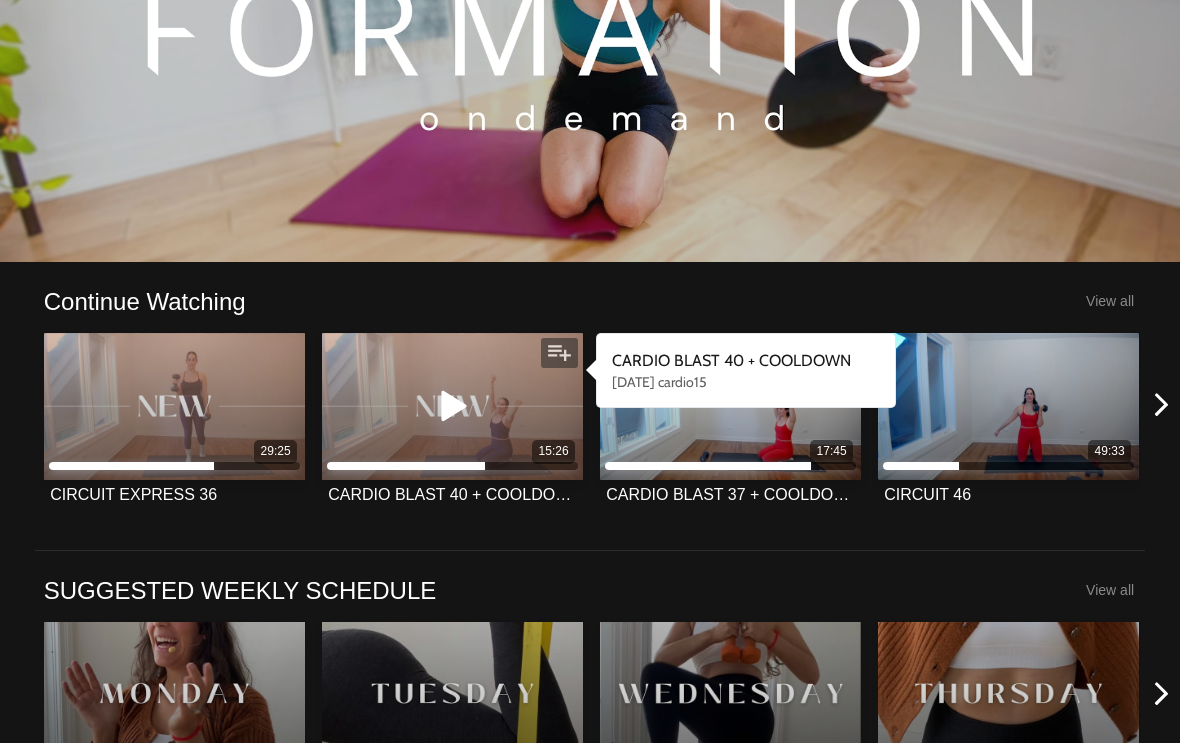 click at bounding box center [452, 406] 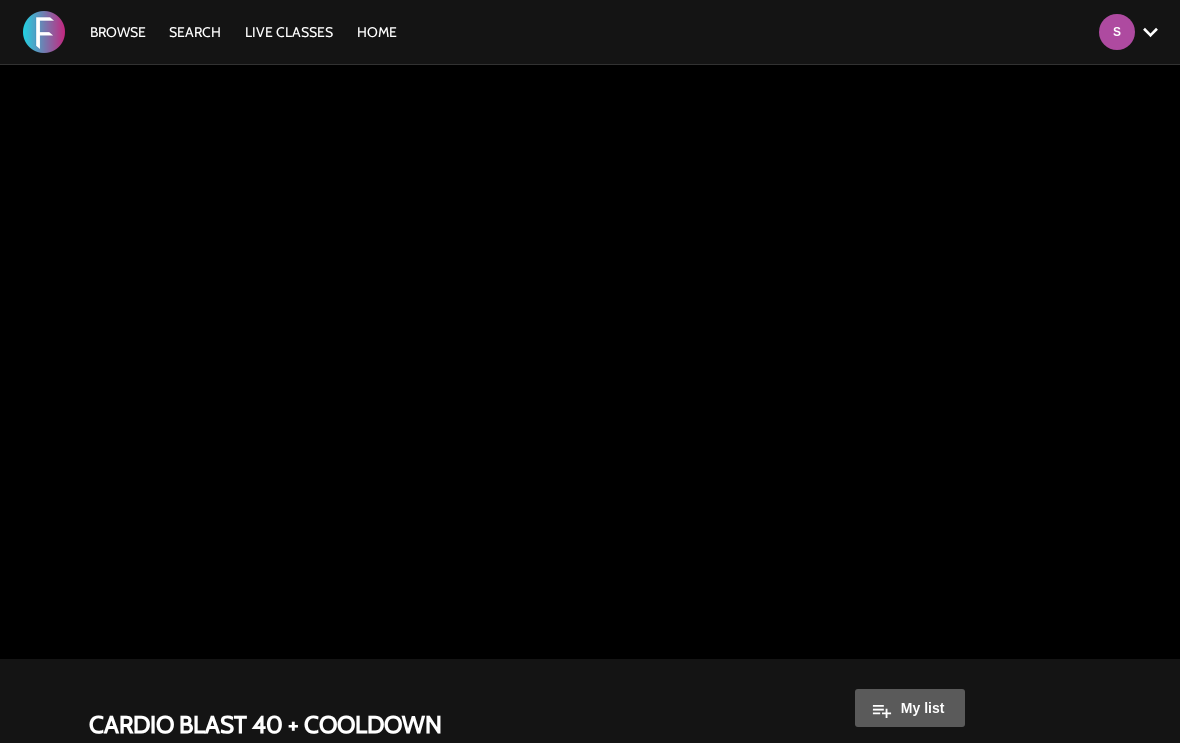 scroll, scrollTop: 0, scrollLeft: 0, axis: both 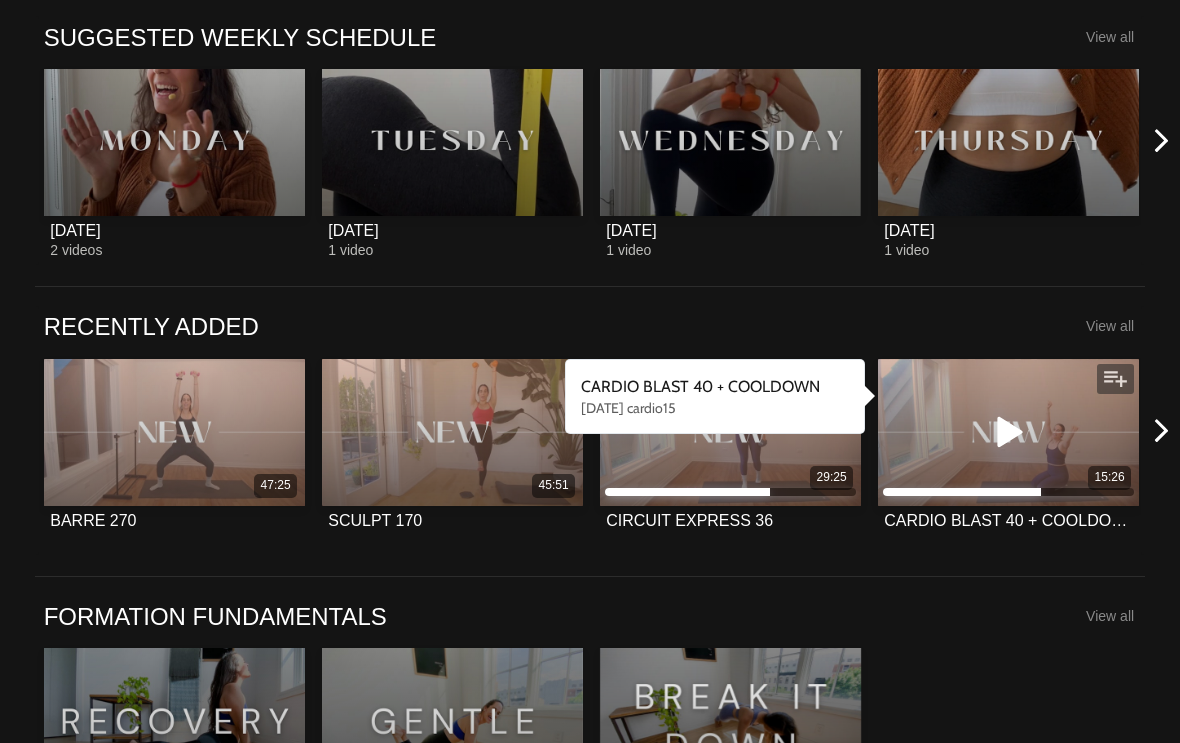 click on "15:26" at bounding box center (1008, 432) 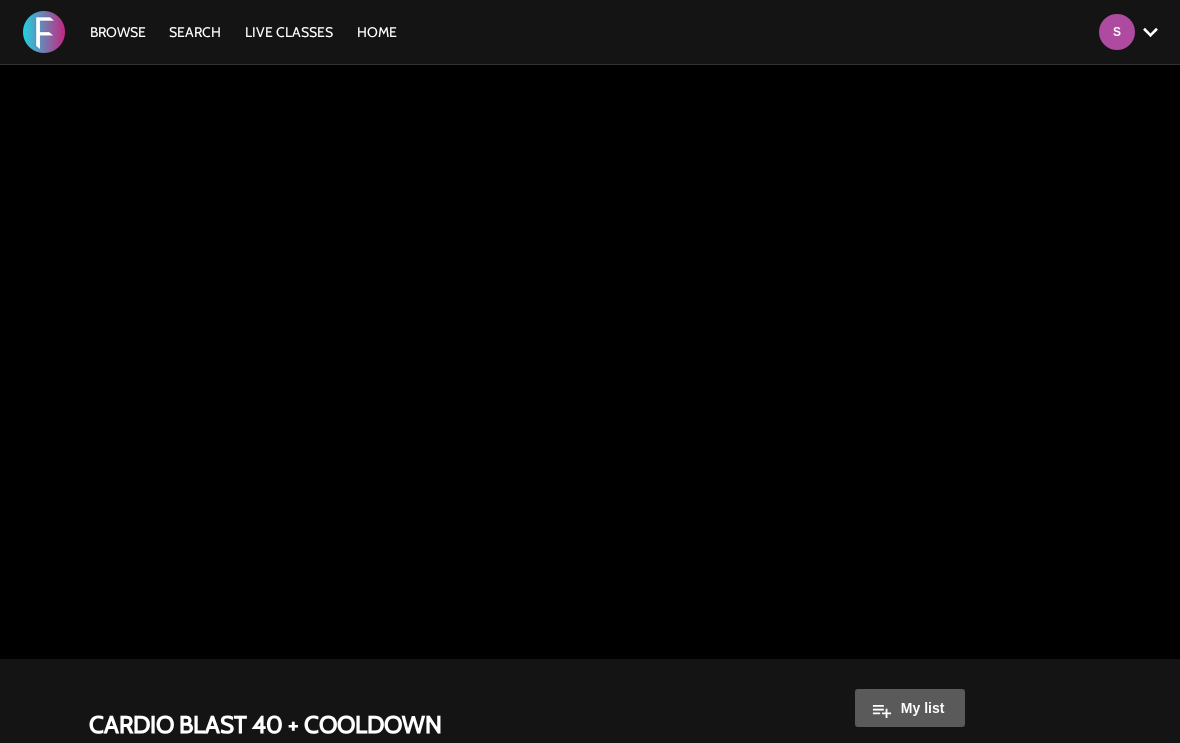 scroll, scrollTop: 0, scrollLeft: 0, axis: both 